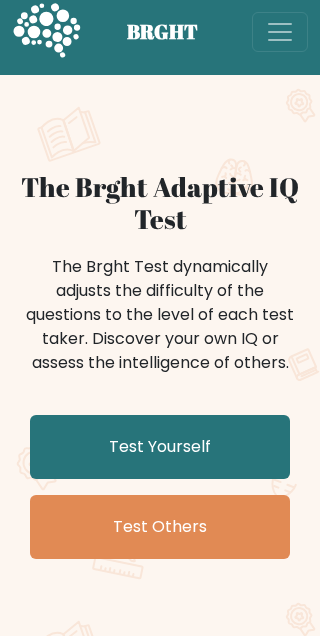 scroll, scrollTop: 11, scrollLeft: 0, axis: vertical 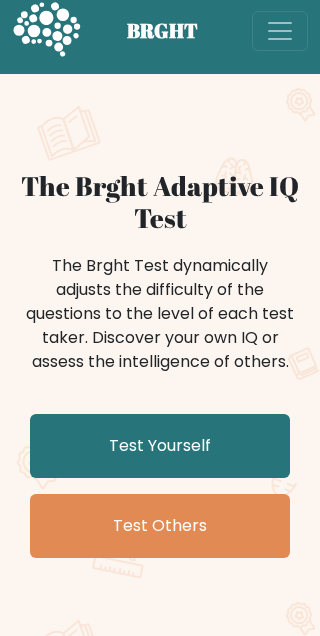 click on "Test Yourself" at bounding box center [160, 447] 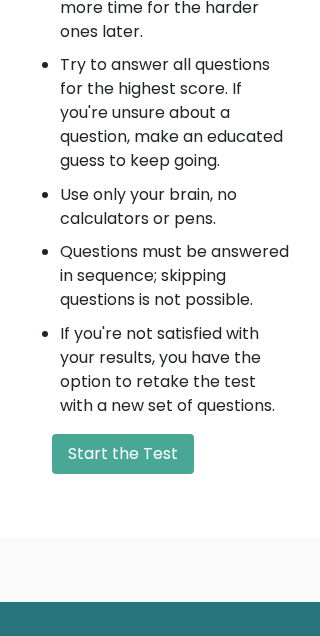 scroll, scrollTop: 1390, scrollLeft: 0, axis: vertical 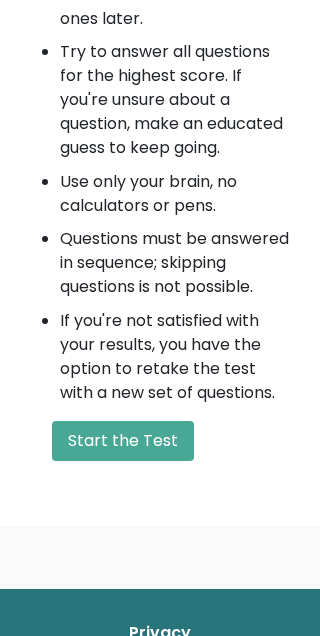 click on "Start the Test" at bounding box center [123, 442] 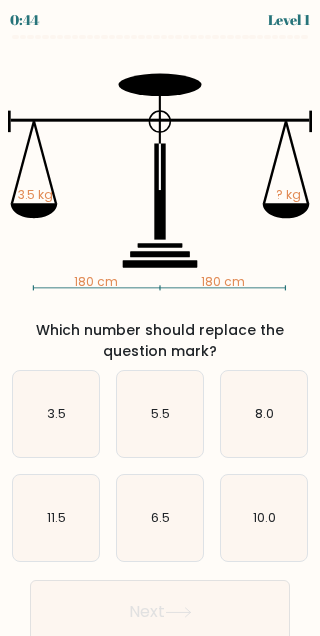 scroll, scrollTop: 0, scrollLeft: 0, axis: both 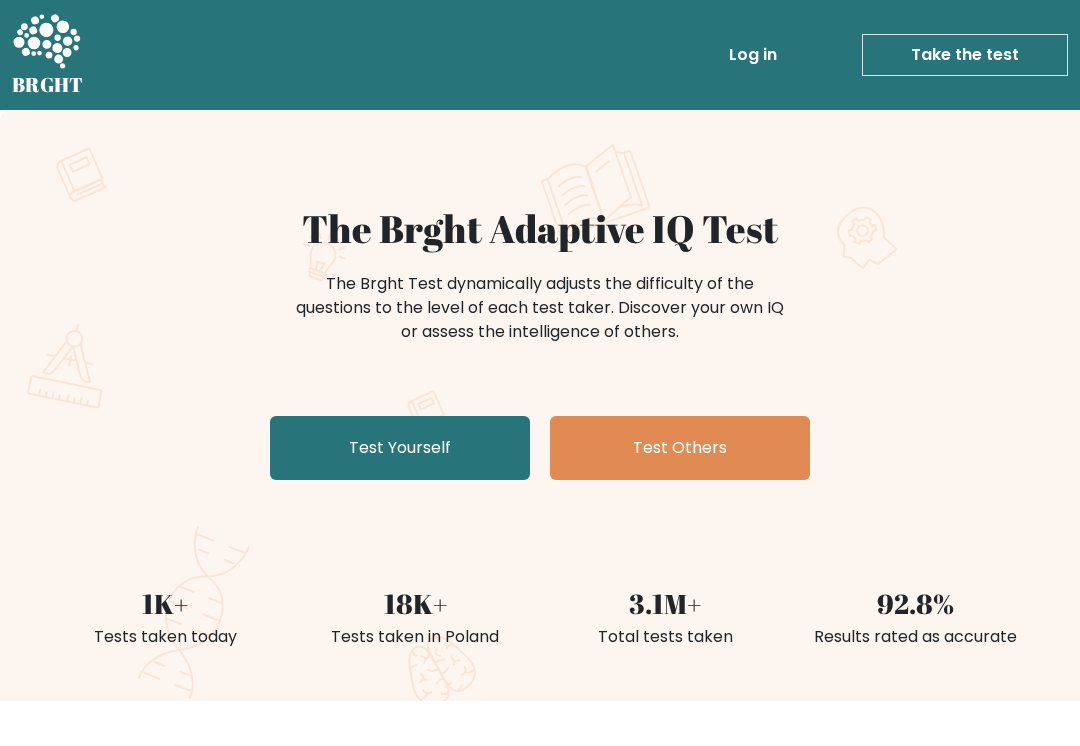 click on "Test Yourself" at bounding box center [400, 448] 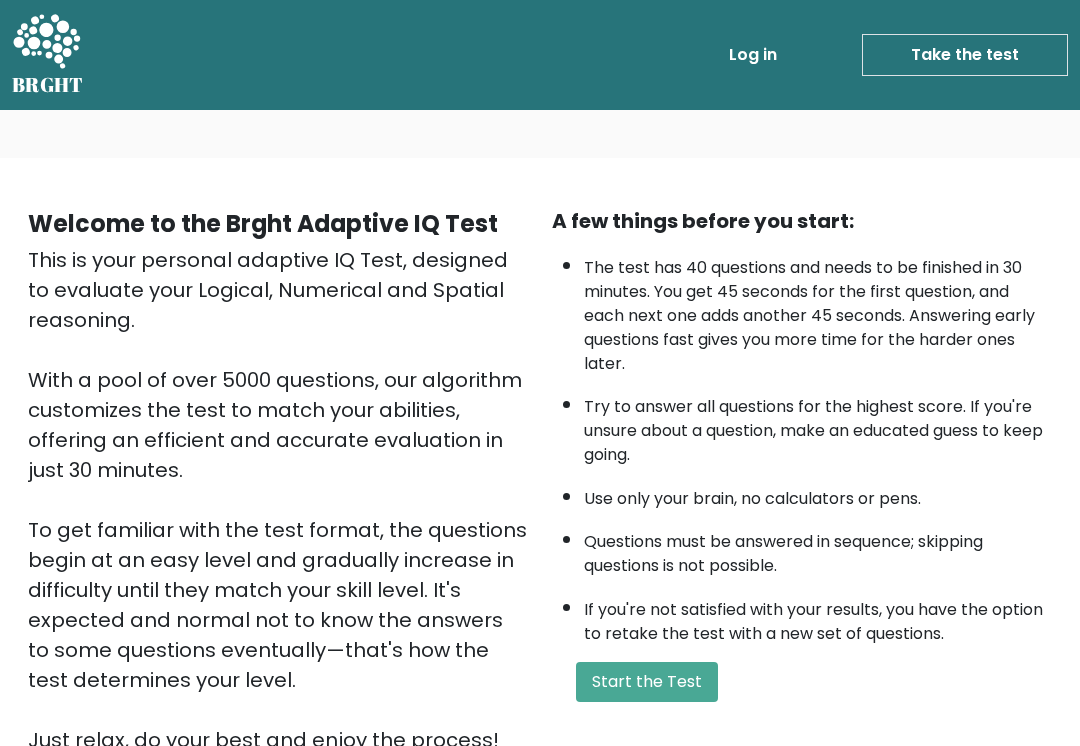 scroll, scrollTop: 0, scrollLeft: 0, axis: both 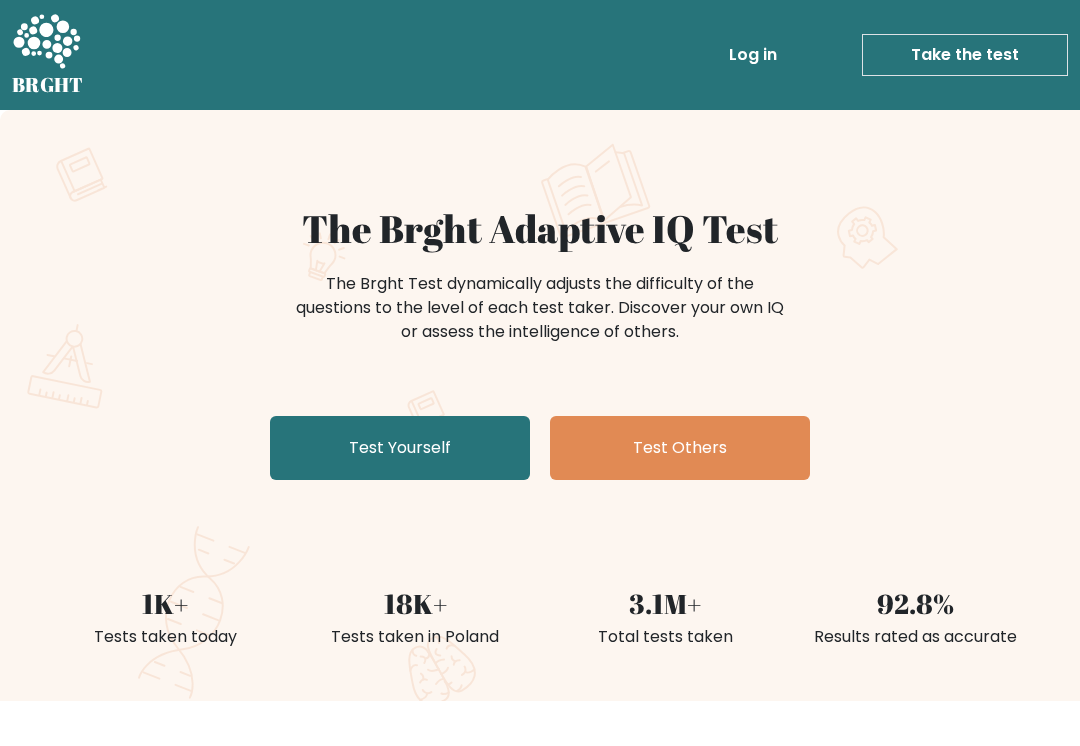 click on "Test Yourself" at bounding box center [400, 448] 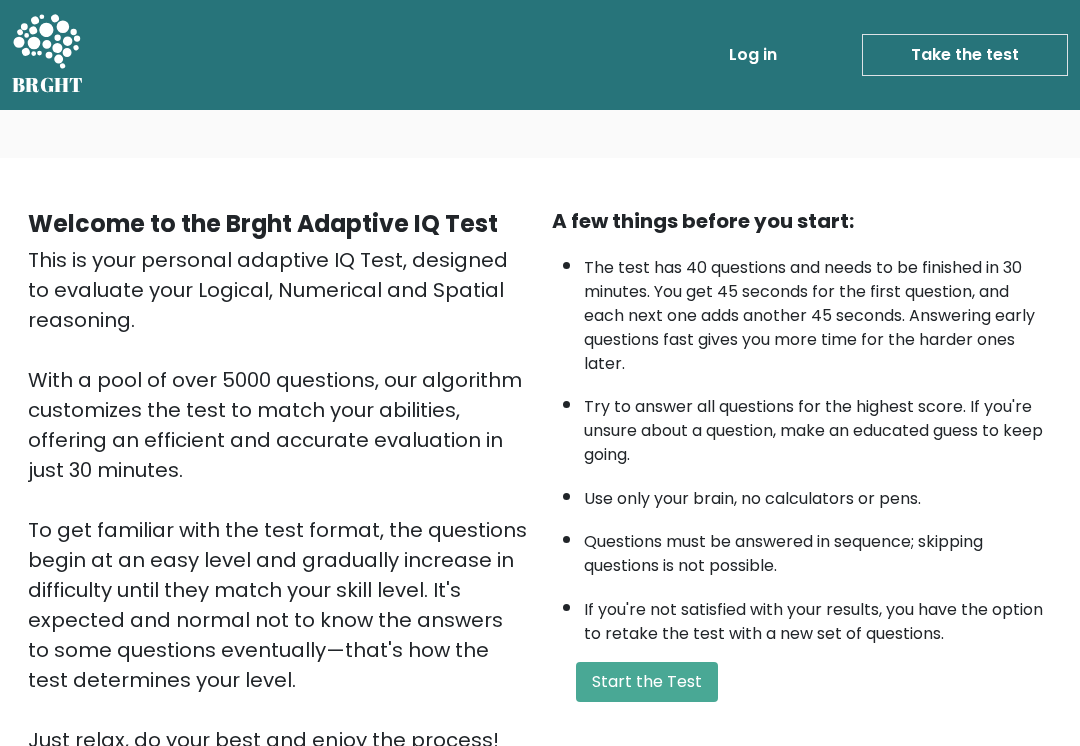 scroll, scrollTop: 0, scrollLeft: 0, axis: both 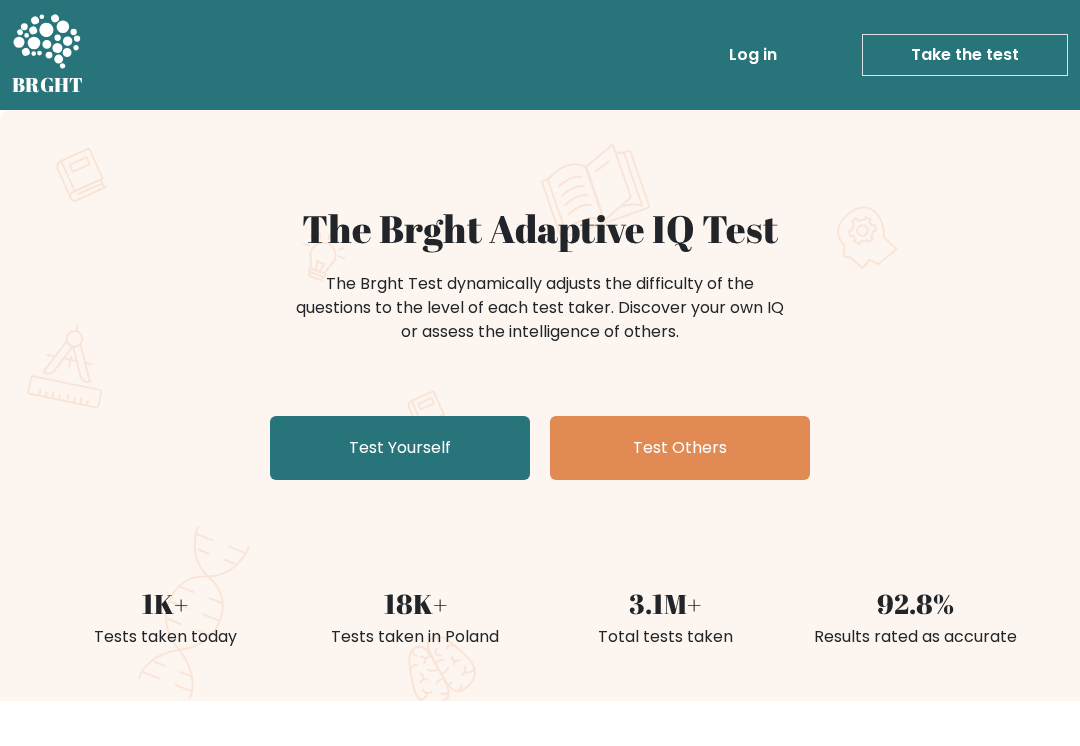 click on "Test Yourself" at bounding box center [400, 448] 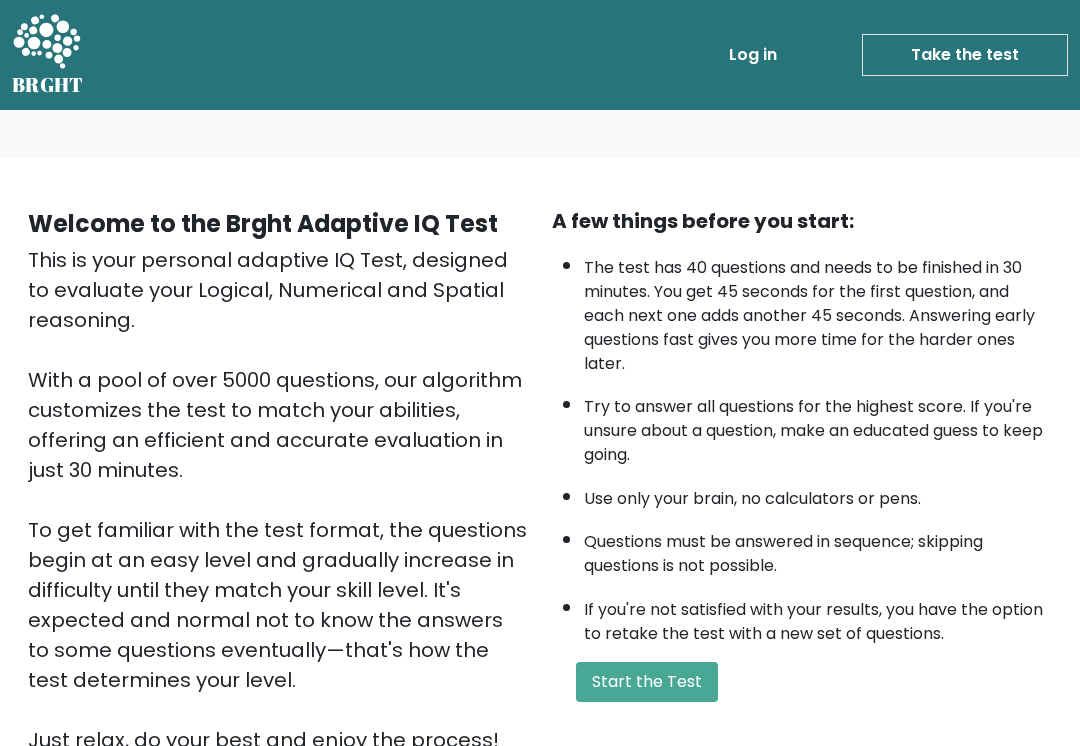scroll, scrollTop: 0, scrollLeft: 0, axis: both 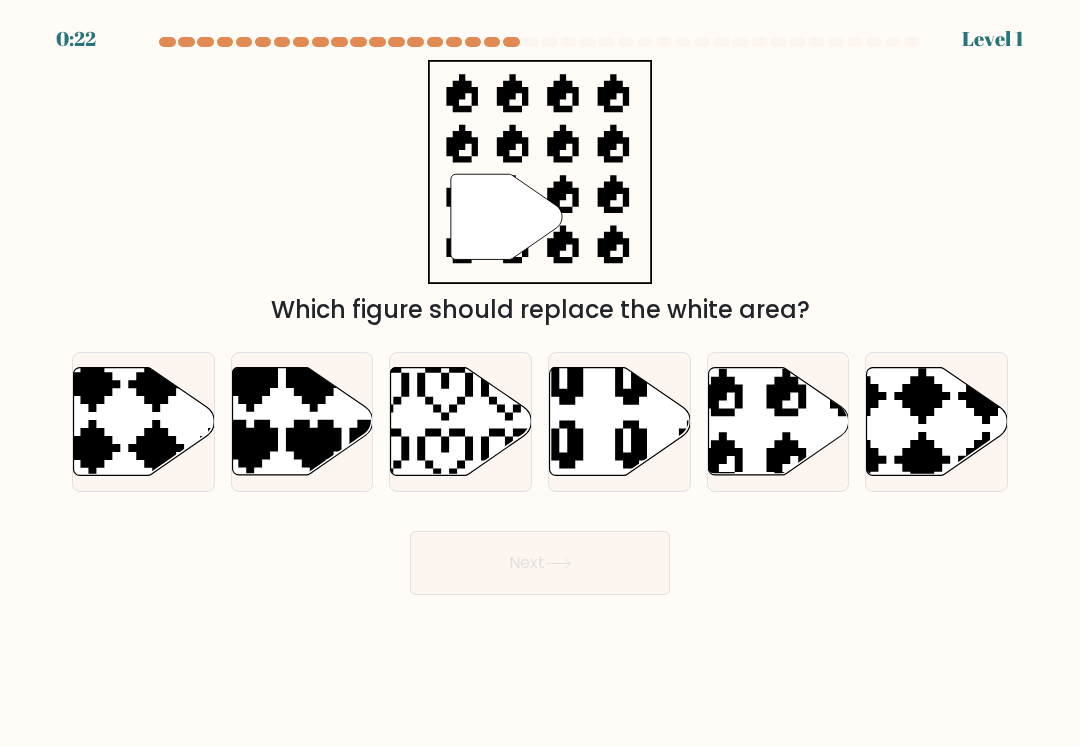 click 